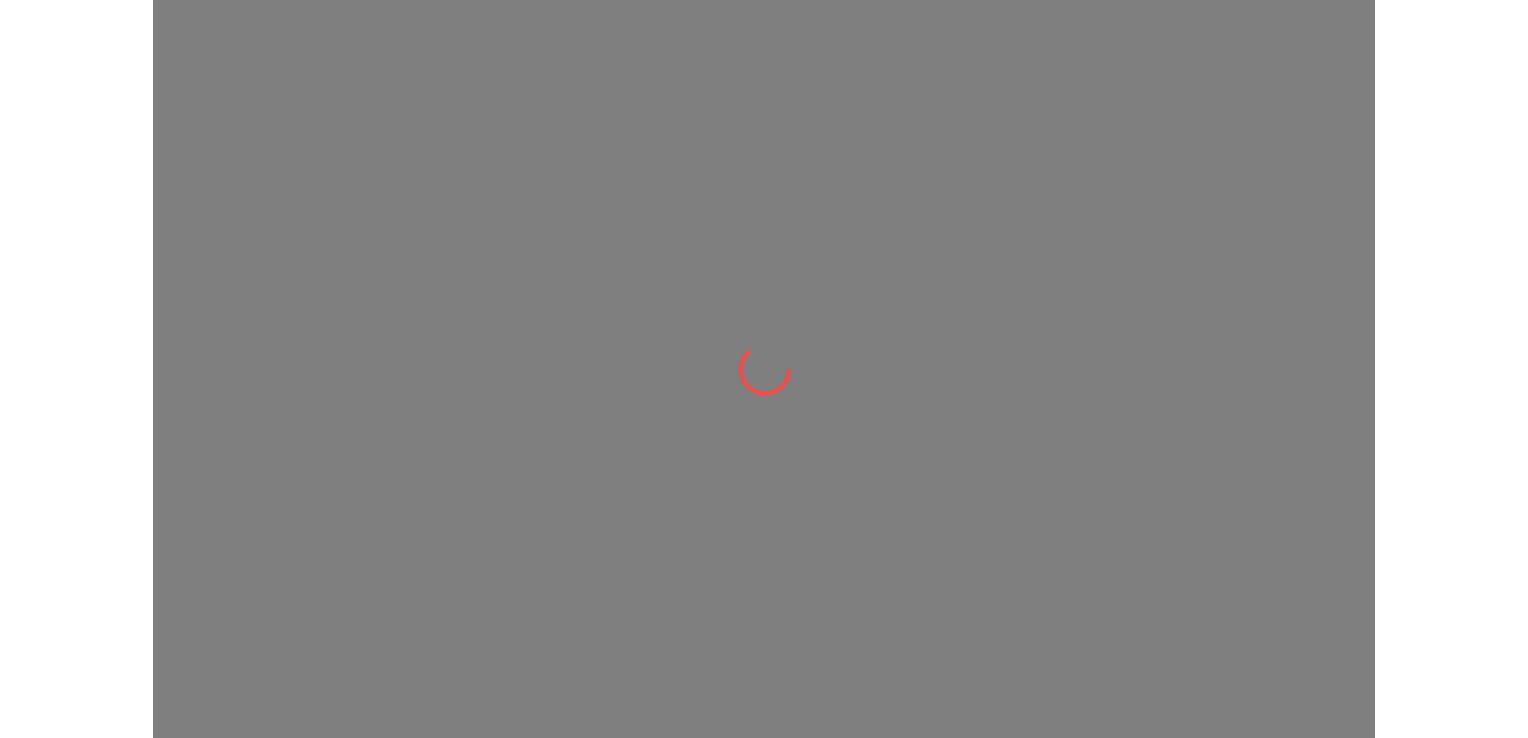 scroll, scrollTop: 0, scrollLeft: 0, axis: both 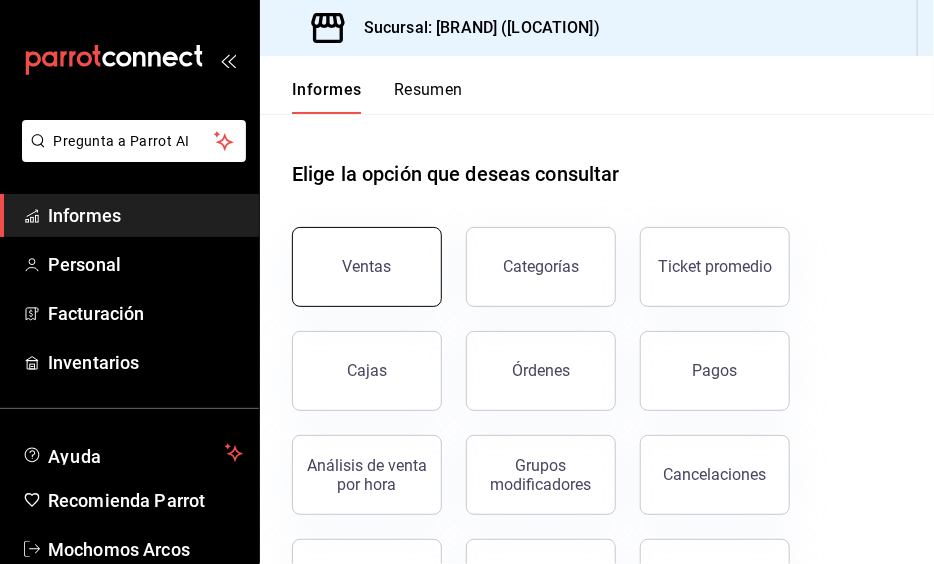 click on "Ventas" at bounding box center (367, 267) 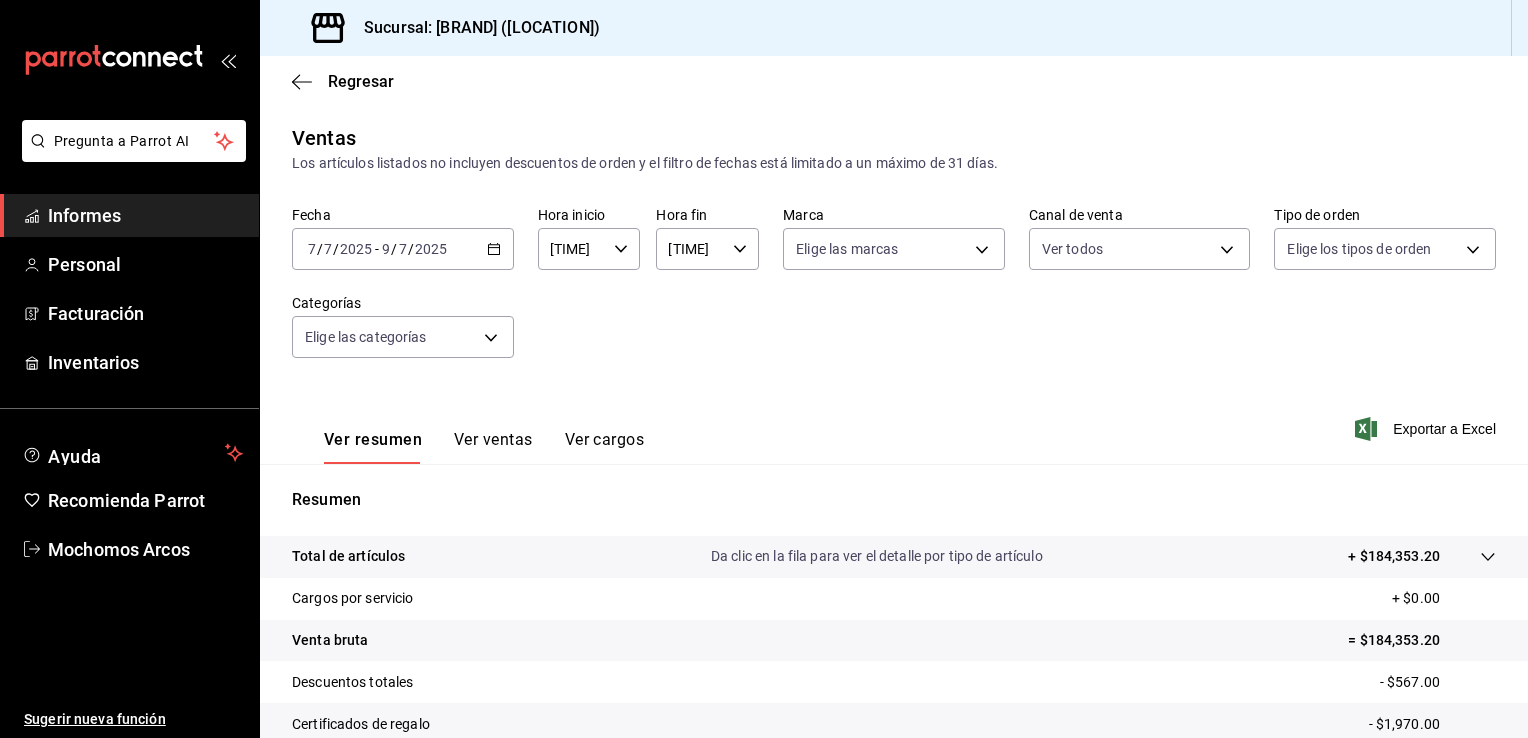 click on "[DATE] [DATE] - [DATE] [DATE]" at bounding box center [403, 249] 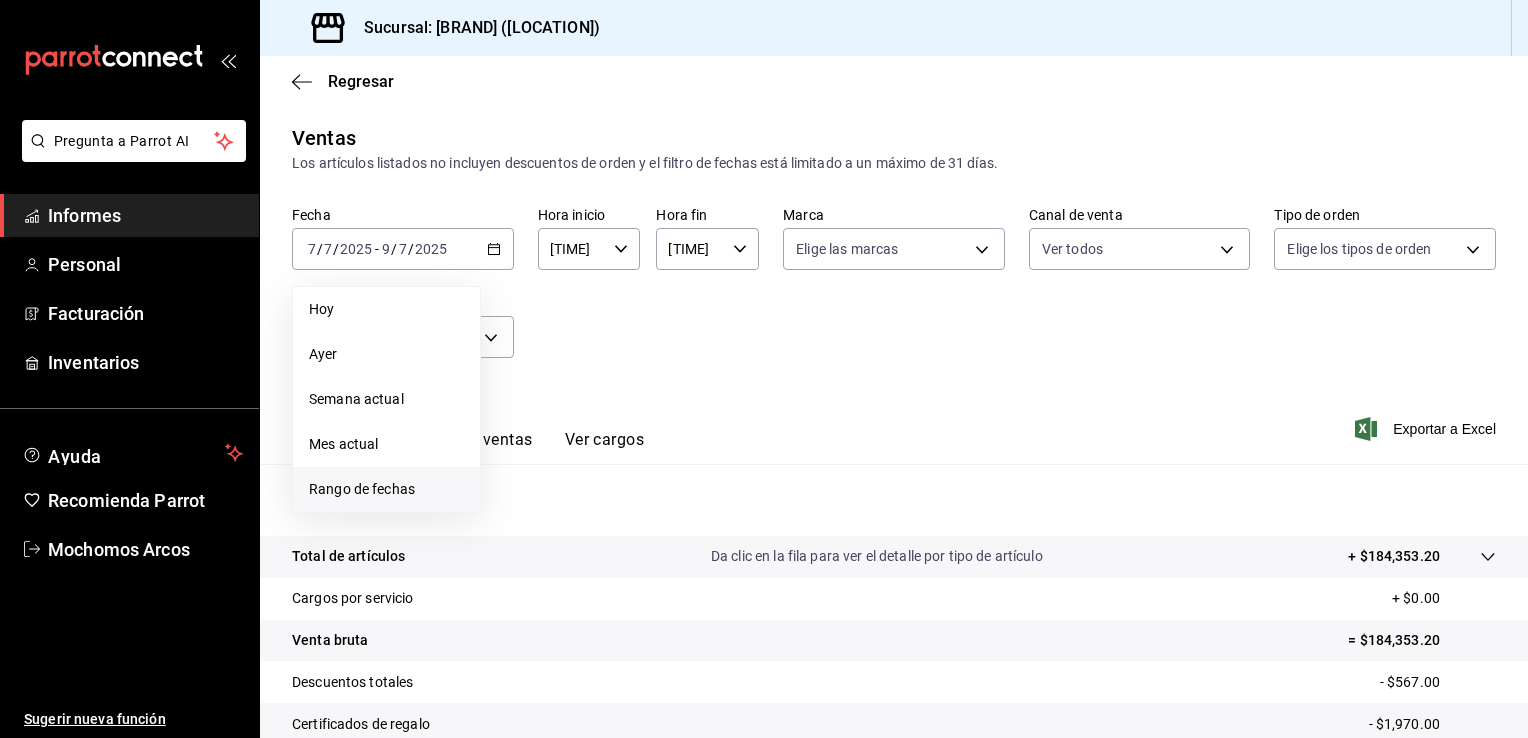 click on "Rango de fechas" at bounding box center [386, 309] 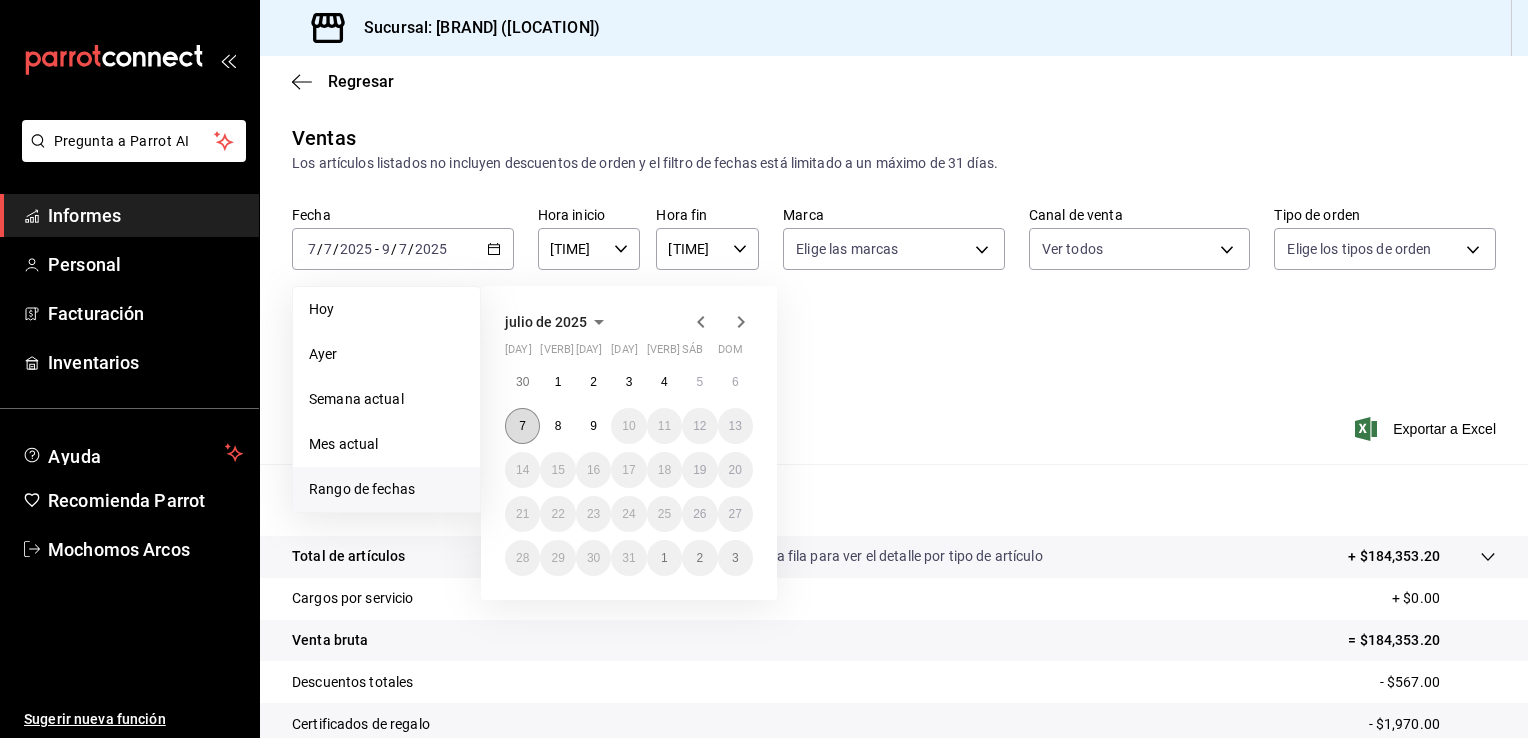 click on "7" at bounding box center [522, 426] 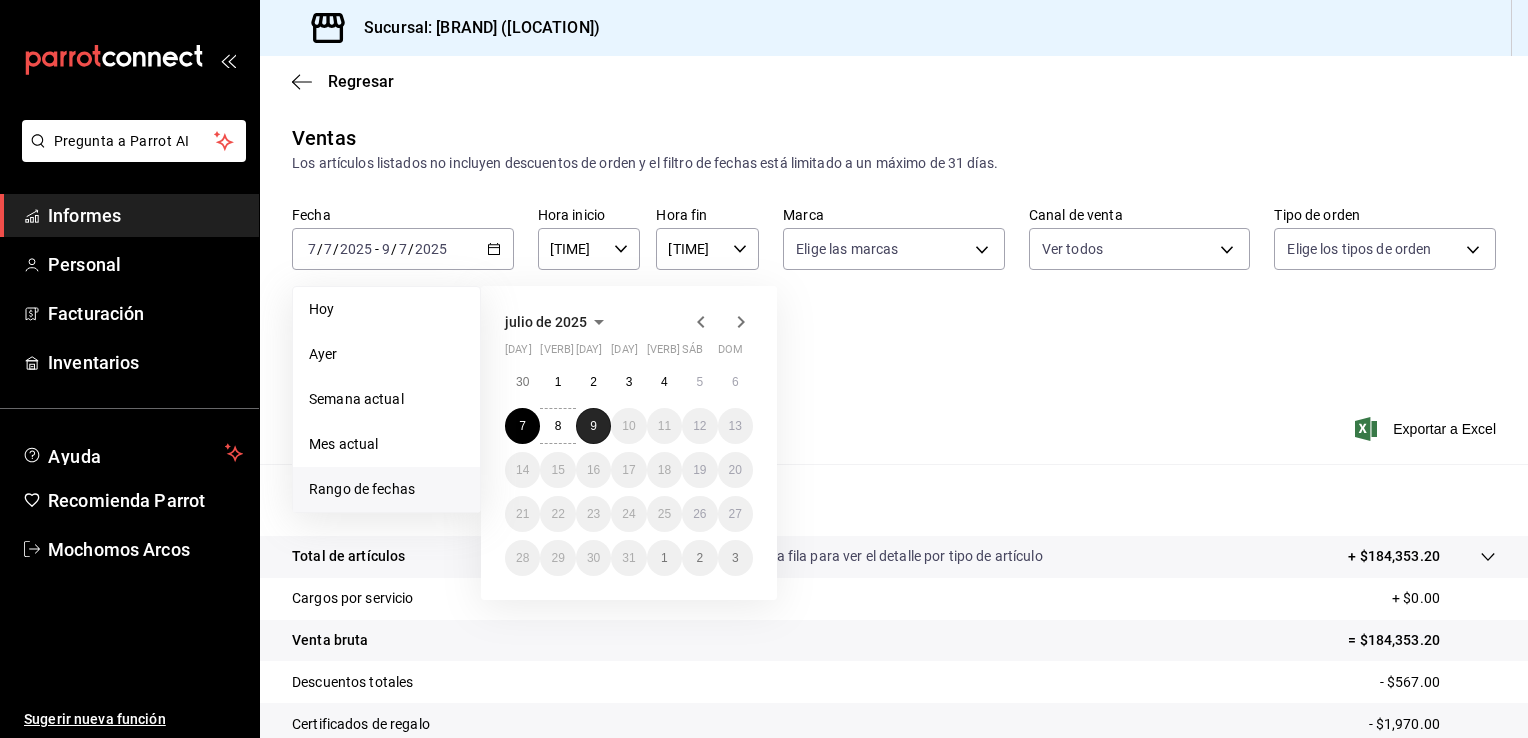 click on "9" at bounding box center (593, 426) 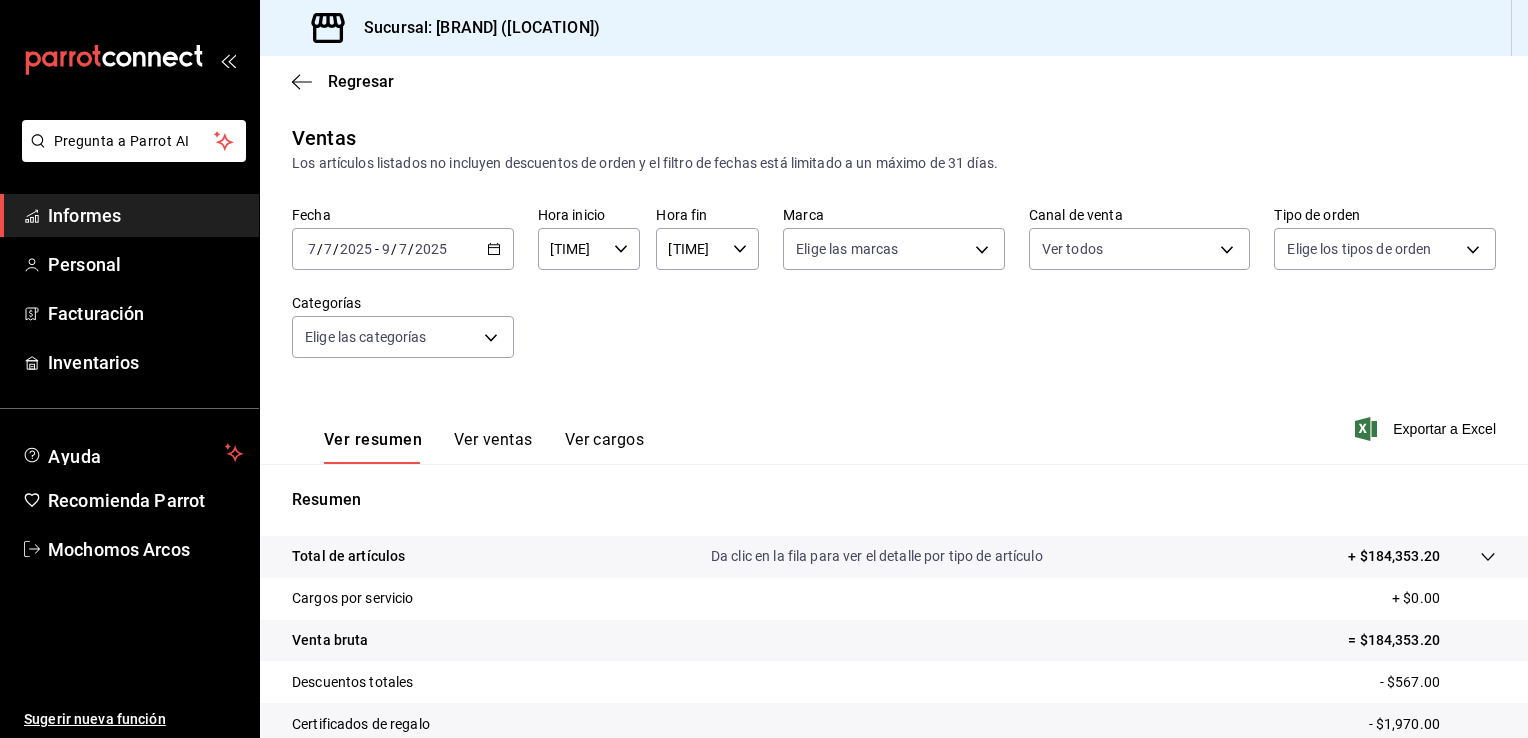 click on "Venta bruta = $184,353.20" at bounding box center (894, 641) 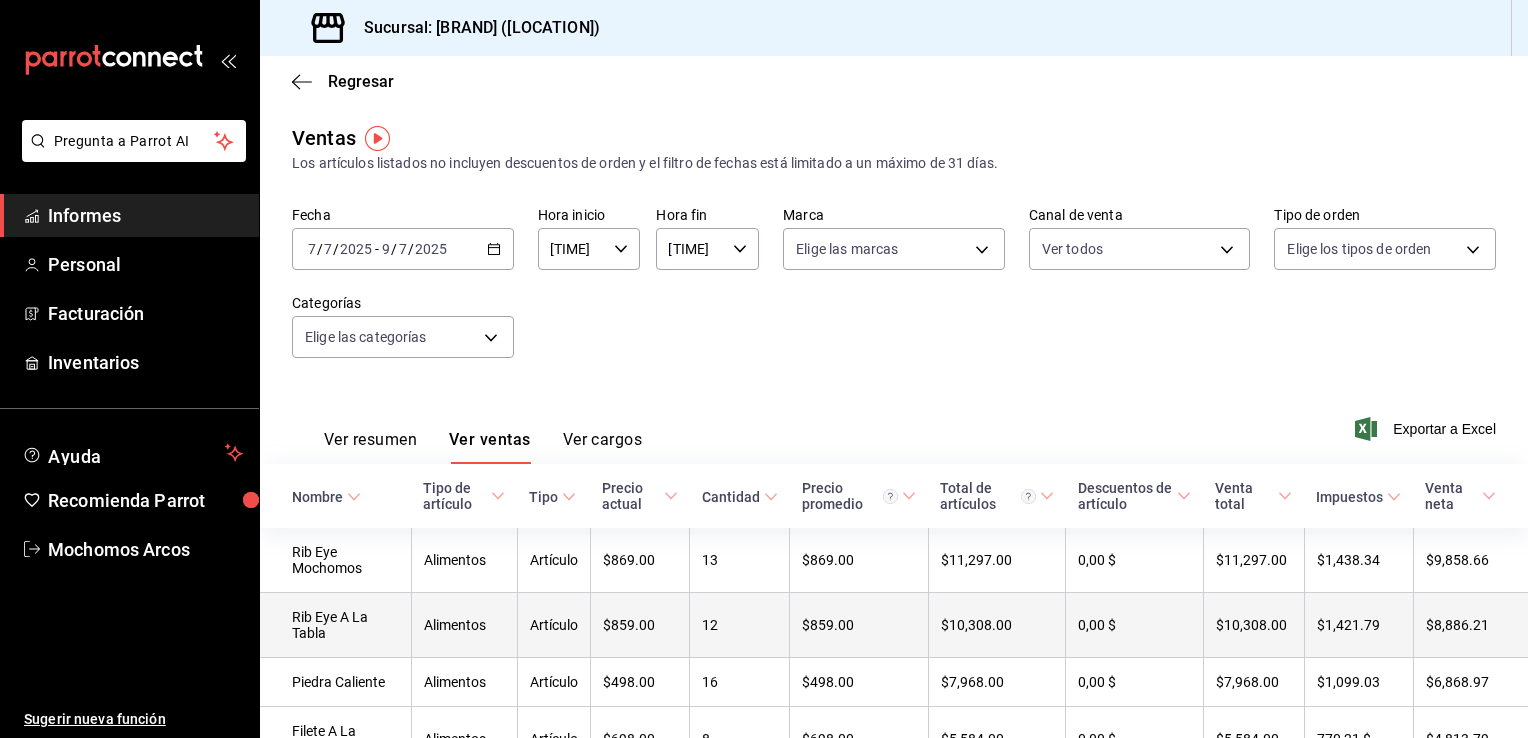 click on "$859.00" at bounding box center (859, 625) 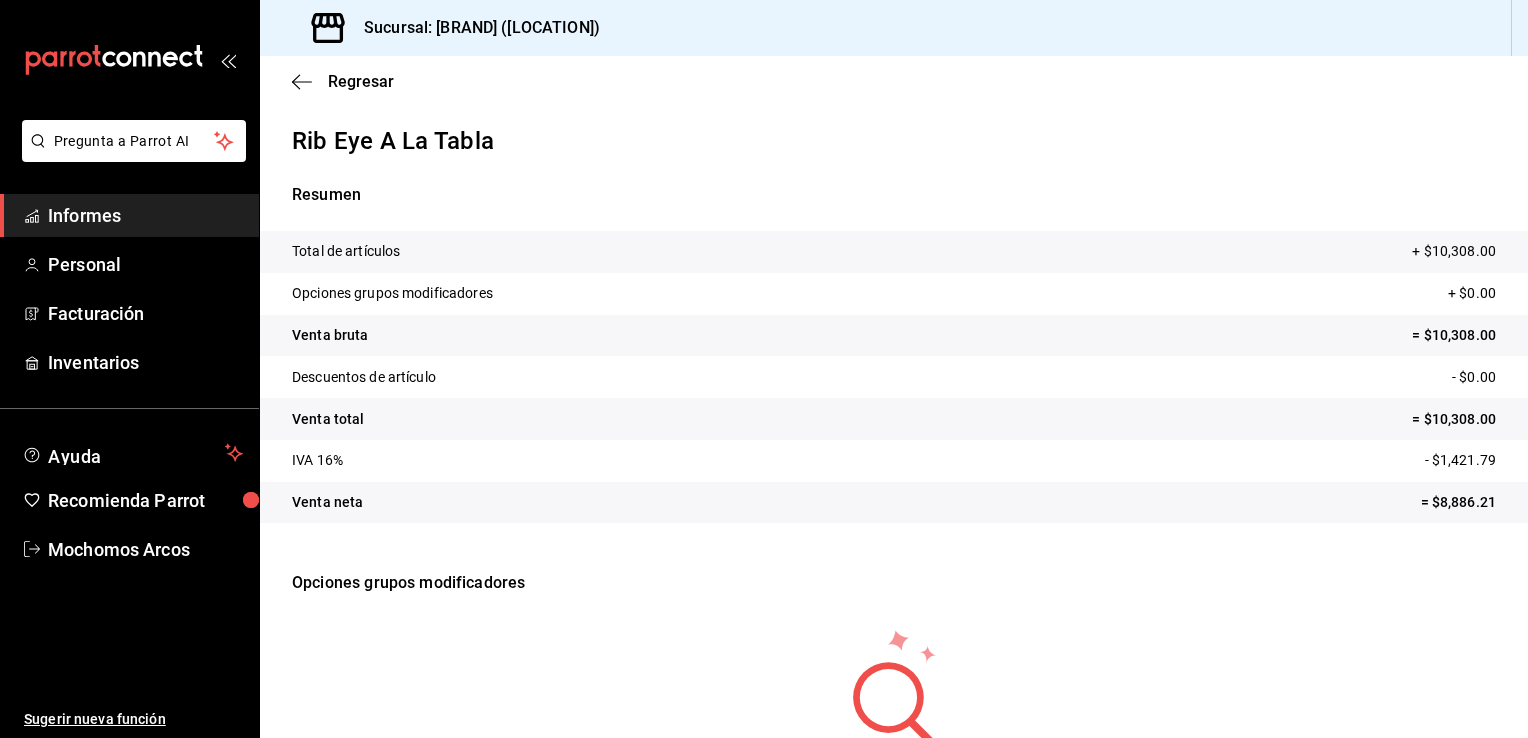 click at bounding box center [894, 687] 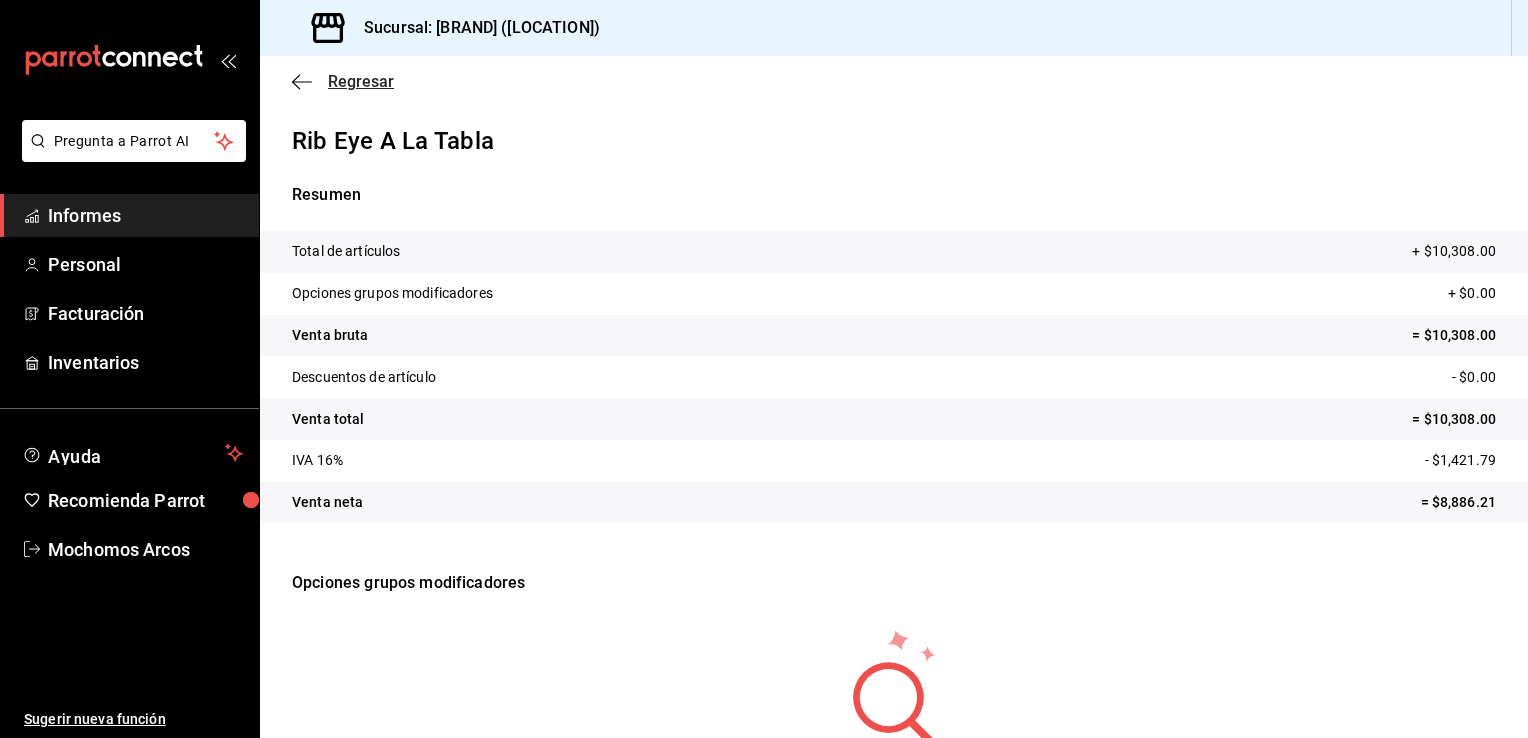 click on "Regresar" at bounding box center (343, 81) 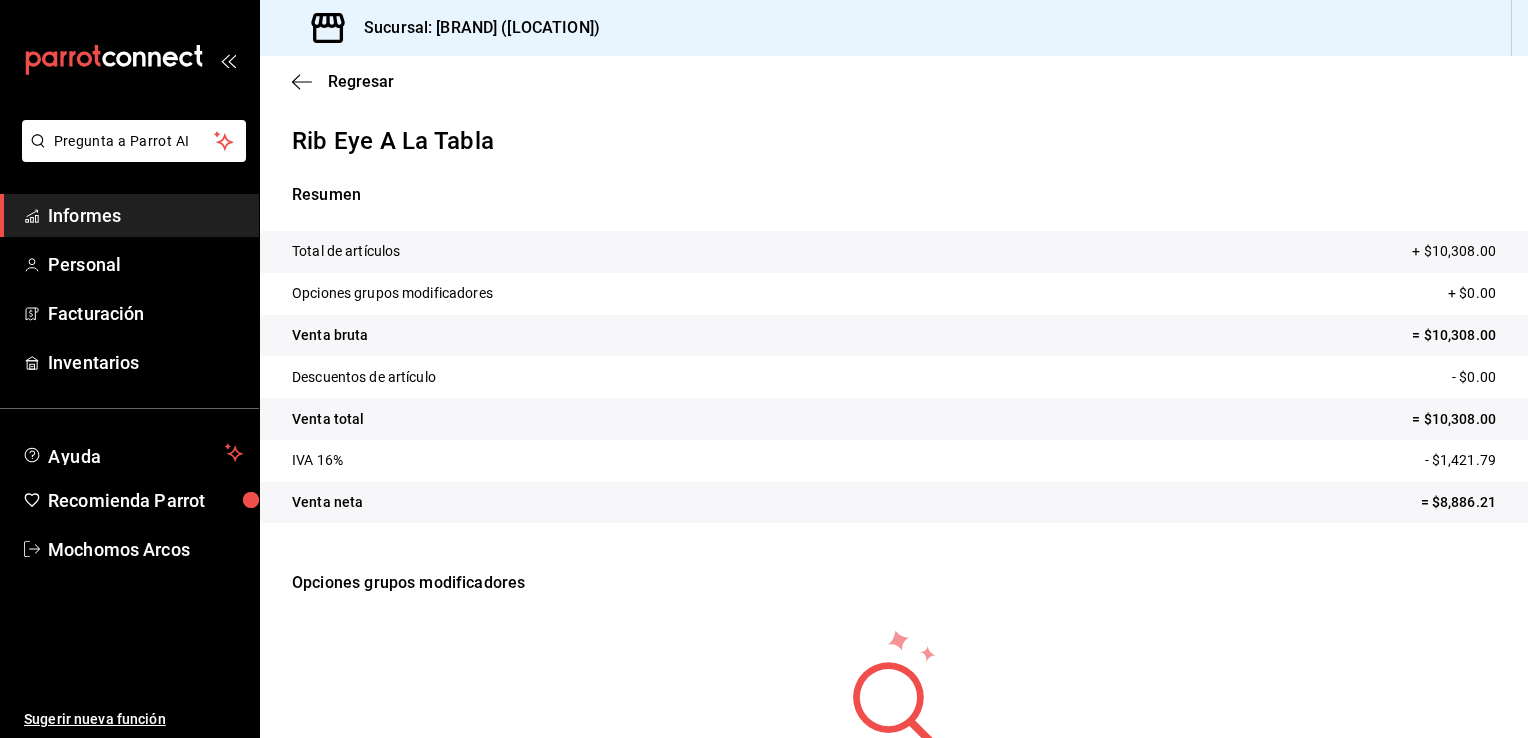 drag, startPoint x: 300, startPoint y: 78, endPoint x: 289, endPoint y: 90, distance: 16.27882 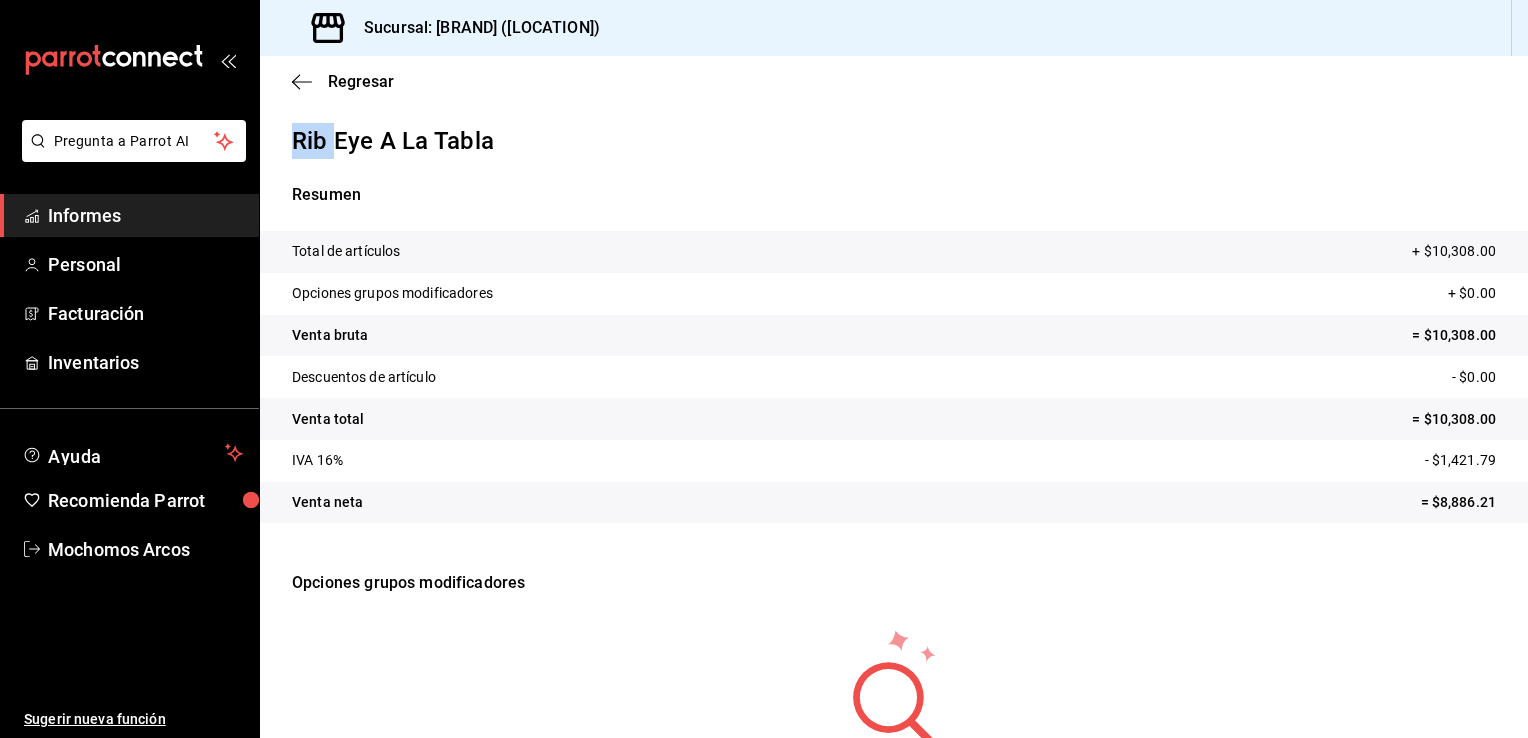 click on "Regresar" at bounding box center (894, 81) 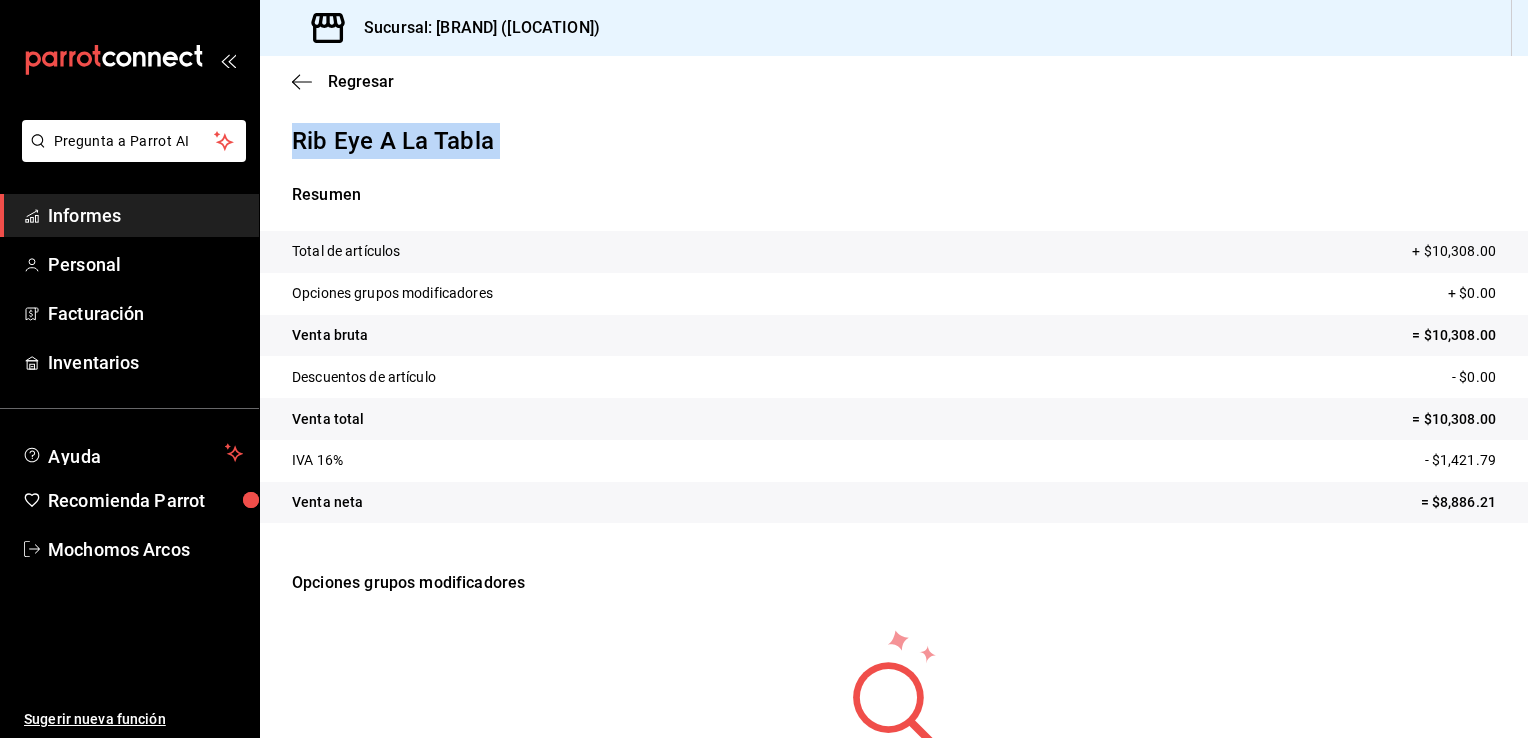 click on "Regresar" at bounding box center (894, 81) 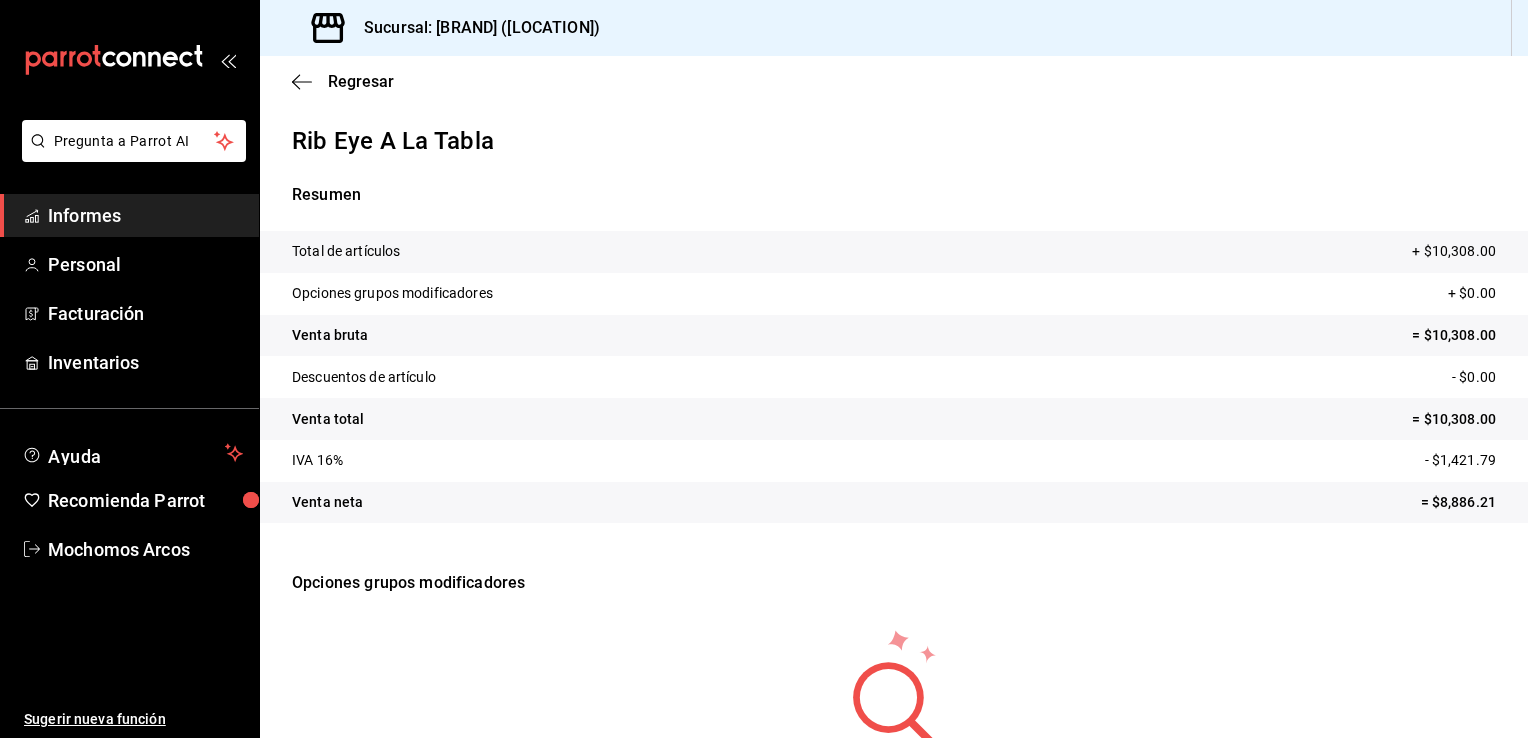 drag, startPoint x: 289, startPoint y: 90, endPoint x: 513, endPoint y: 256, distance: 278.8046 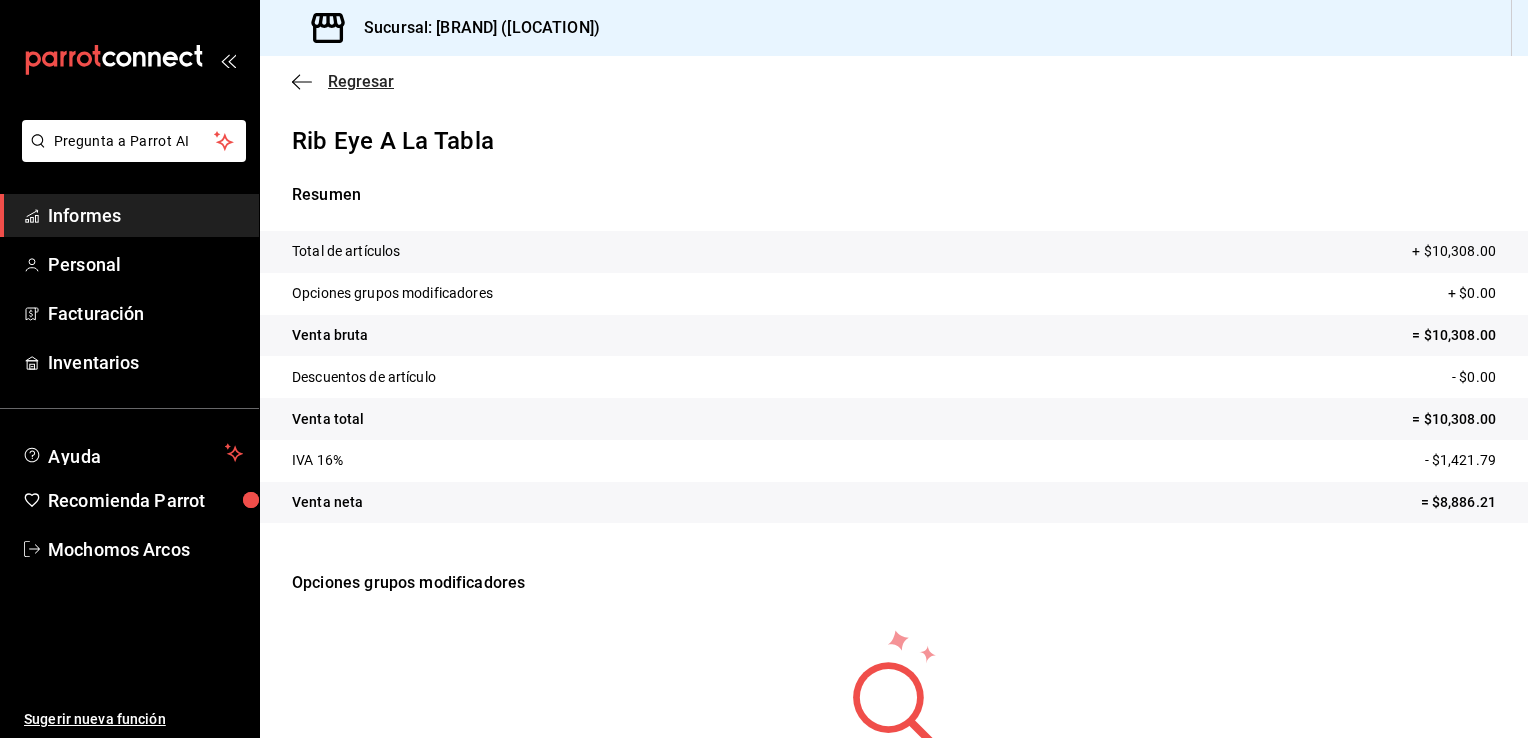 click at bounding box center [302, 81] 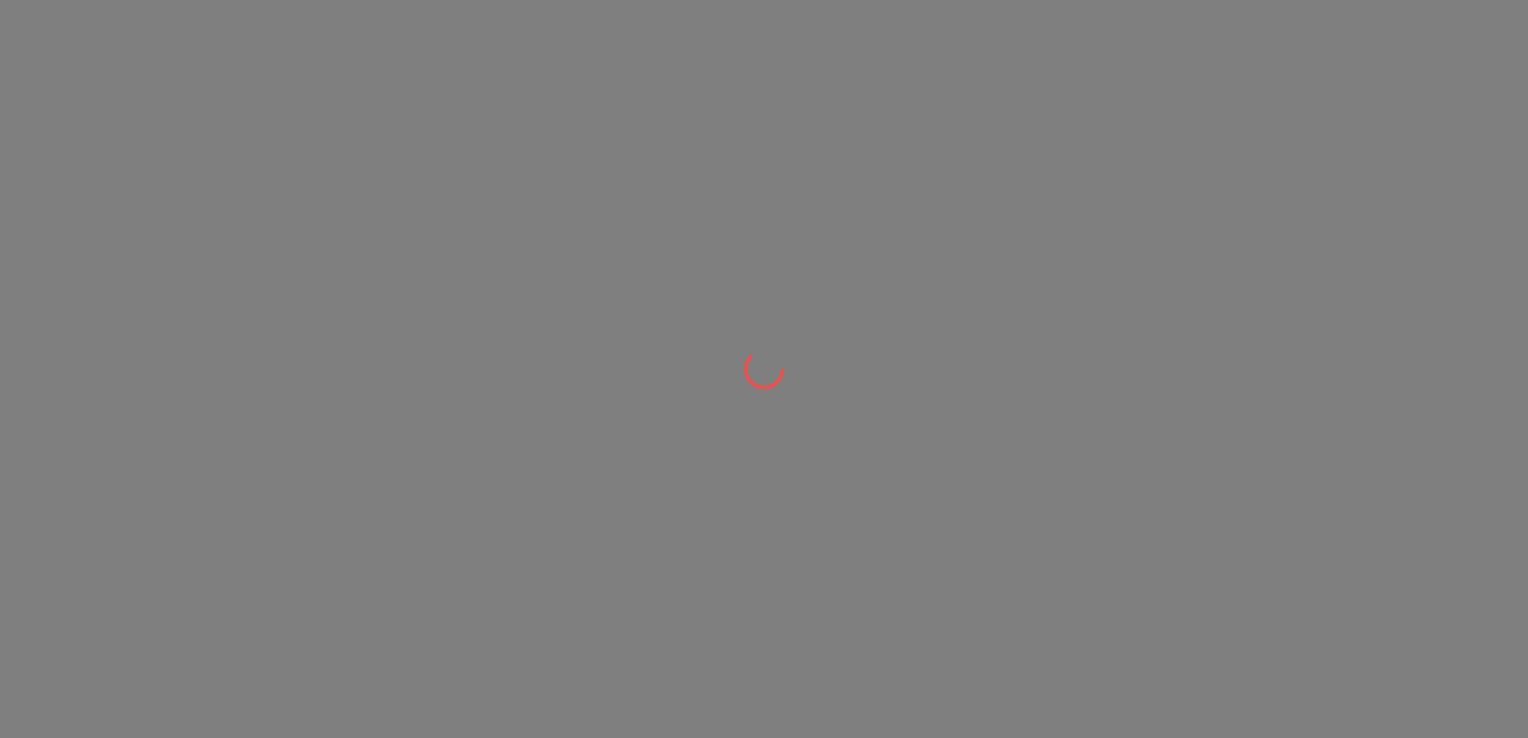 scroll, scrollTop: 0, scrollLeft: 0, axis: both 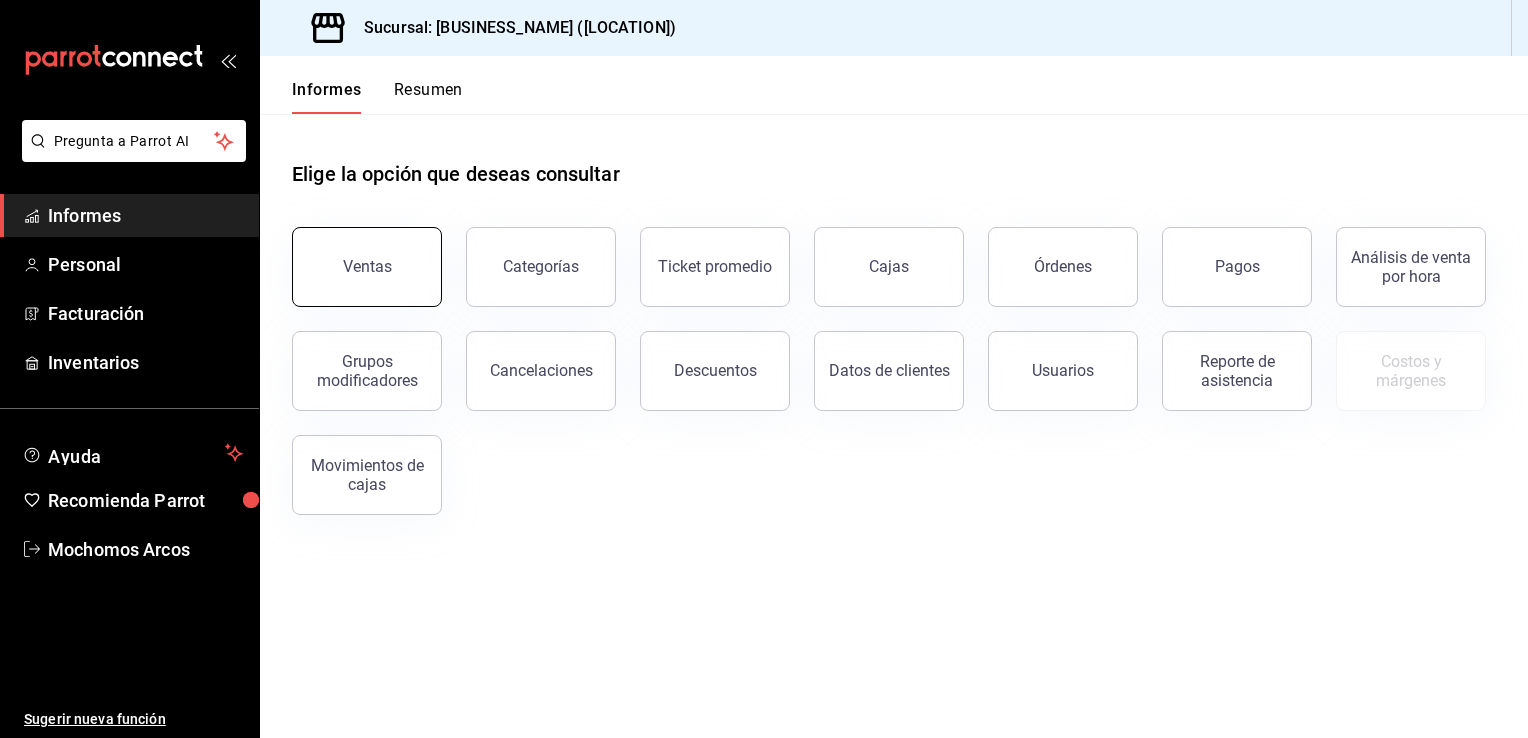 click on "Ventas" at bounding box center (367, 267) 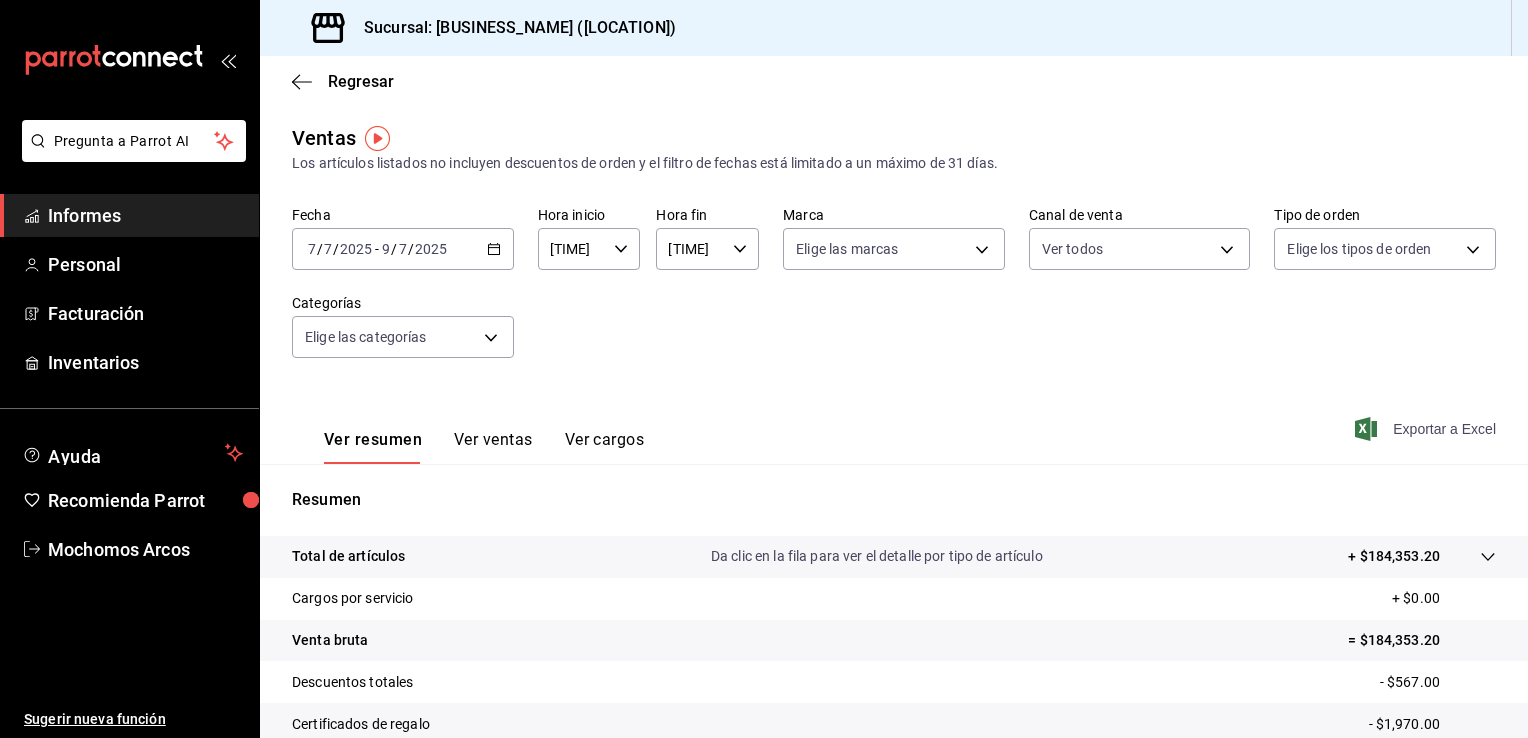 click on "Exportar a Excel" at bounding box center (1444, 429) 